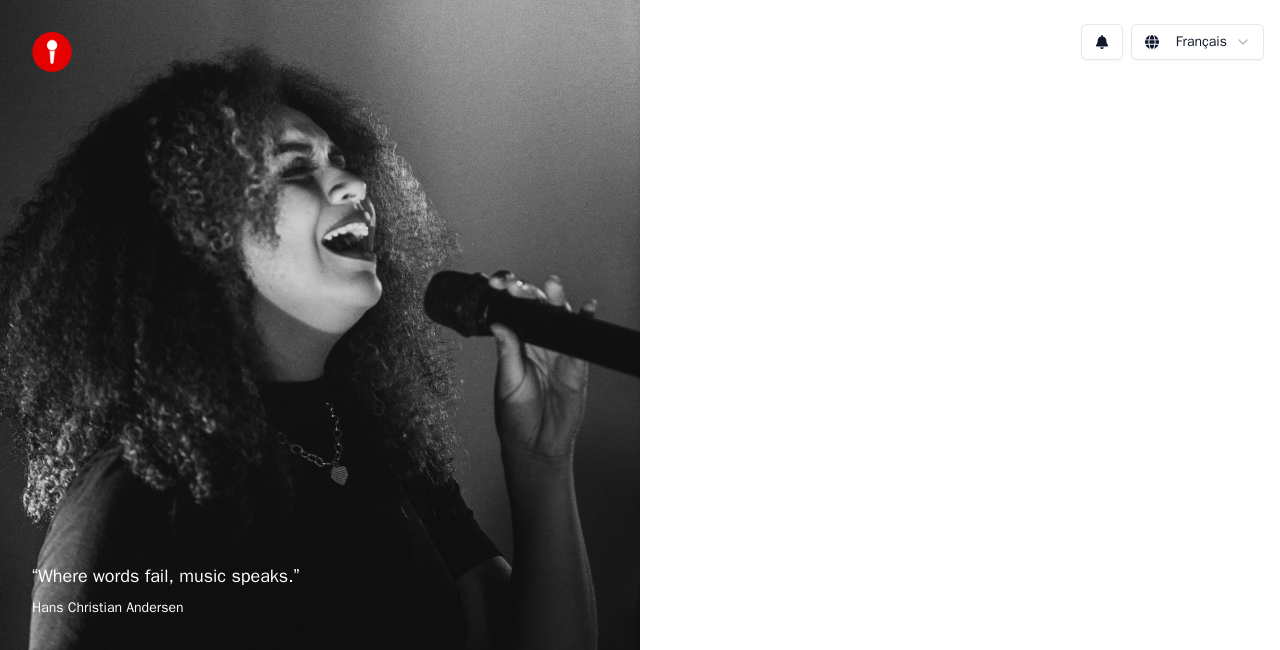 scroll, scrollTop: 0, scrollLeft: 0, axis: both 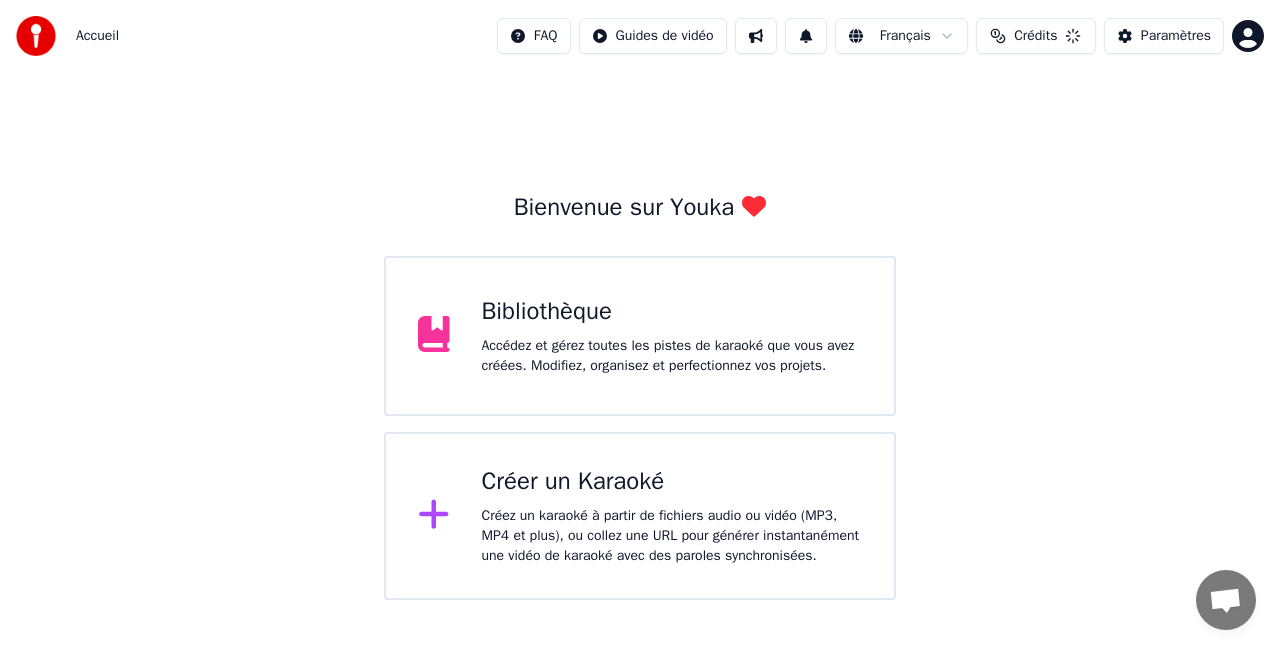 click on "Bienvenue sur Youka Bibliothèque Accédez et gérez toutes les pistes de karaoké que vous avez créées. Modifiez, organisez et perfectionnez vos projets. Créer un Karaoké Créez un karaoké à partir de fichiers audio ou vidéo (MP3, MP4 et plus), ou collez une URL pour générer instantanément une vidéo de karaoké avec des paroles synchronisées." at bounding box center (640, 336) 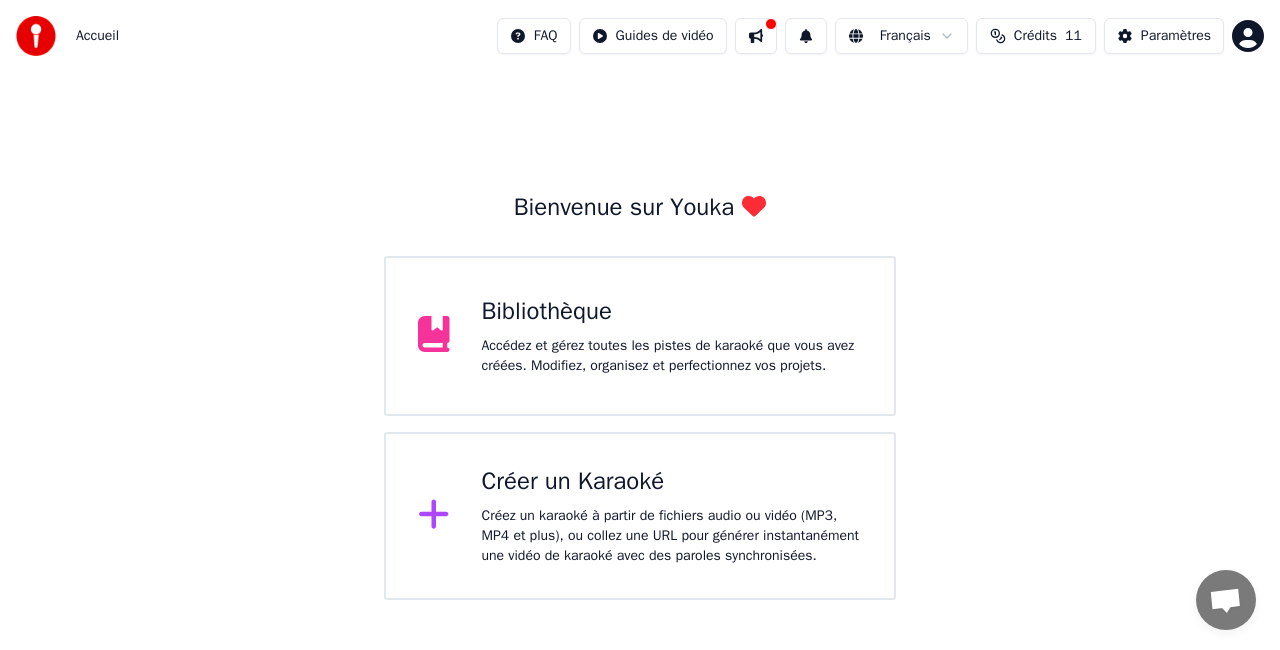 click on "Accédez et gérez toutes les pistes de karaoké que vous avez créées. Modifiez, organisez et perfectionnez vos projets." at bounding box center (672, 356) 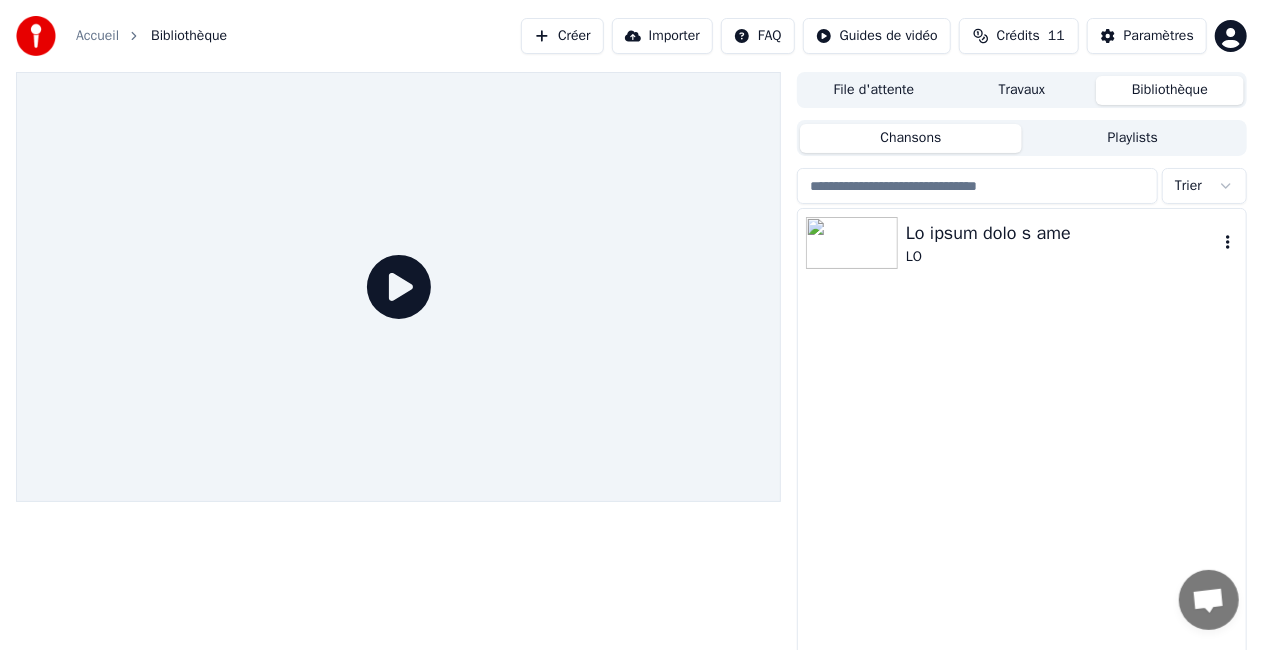 click on "Lo ipsum dolo s ame" at bounding box center (1062, 233) 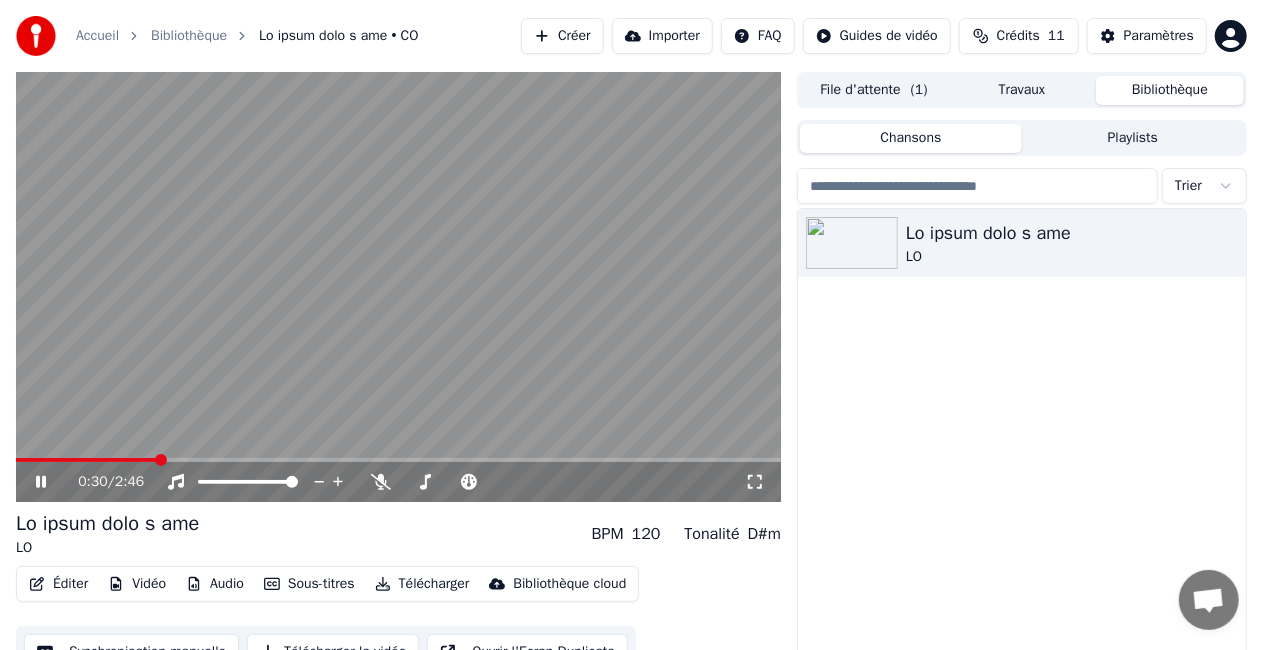 click on "Créer" at bounding box center (562, 36) 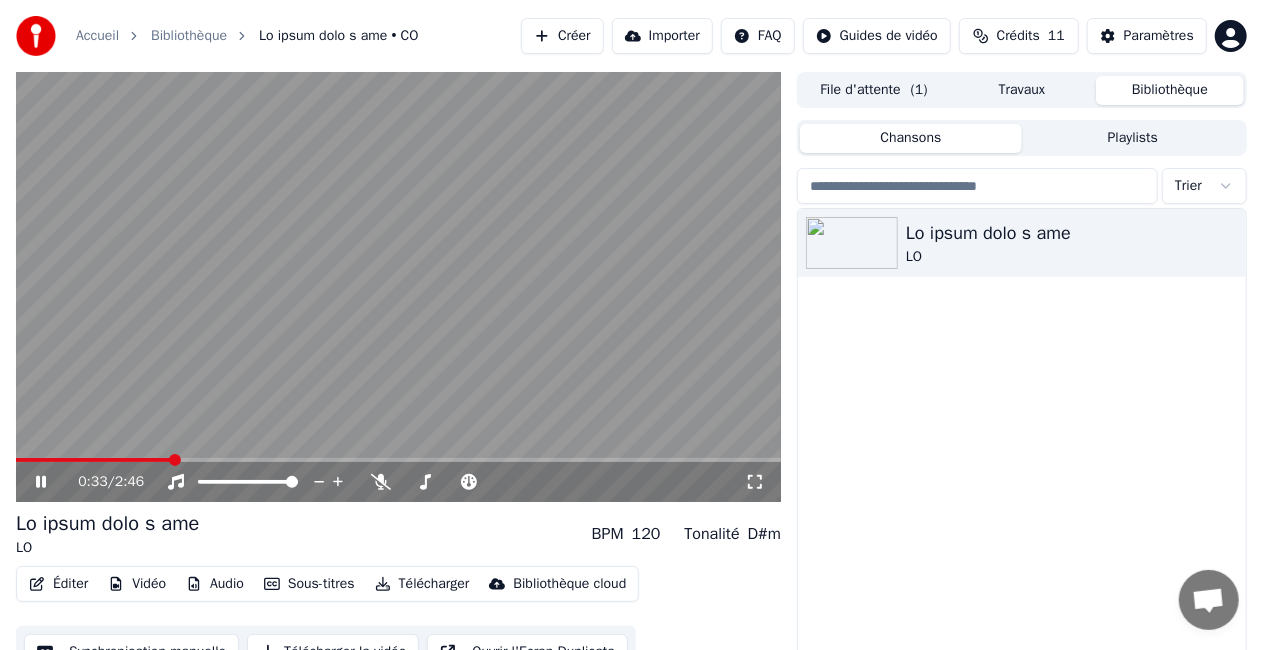 click at bounding box center [398, 287] 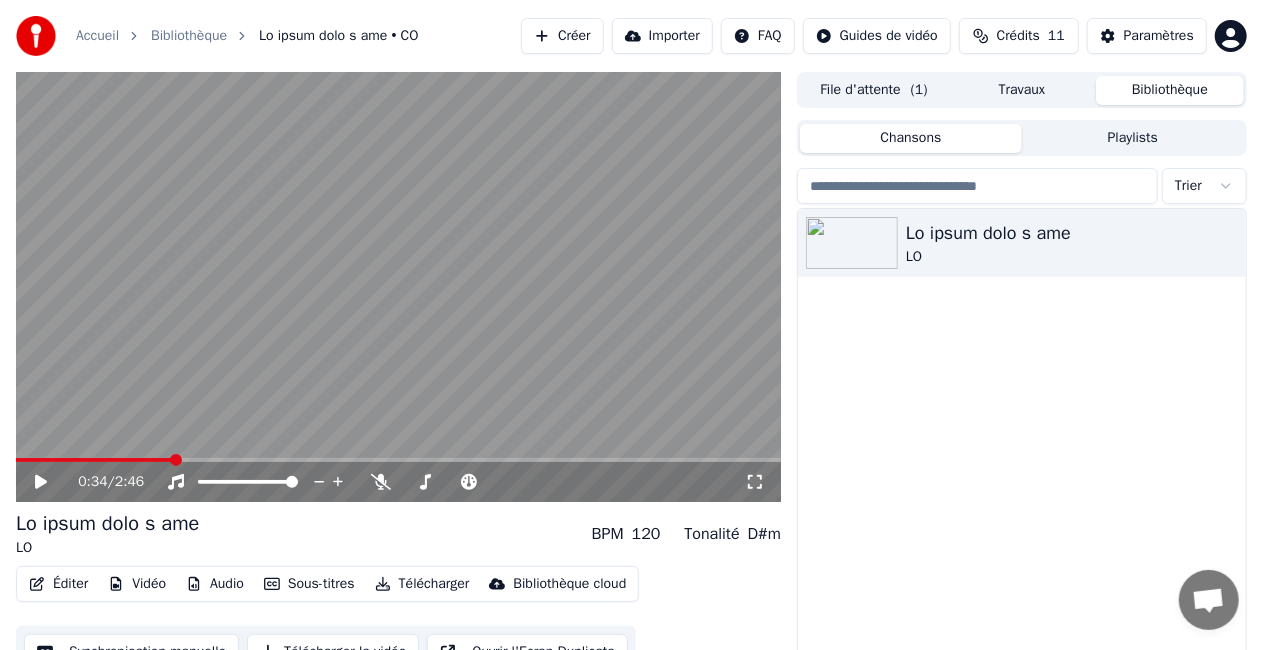 click on "Créer" at bounding box center [562, 36] 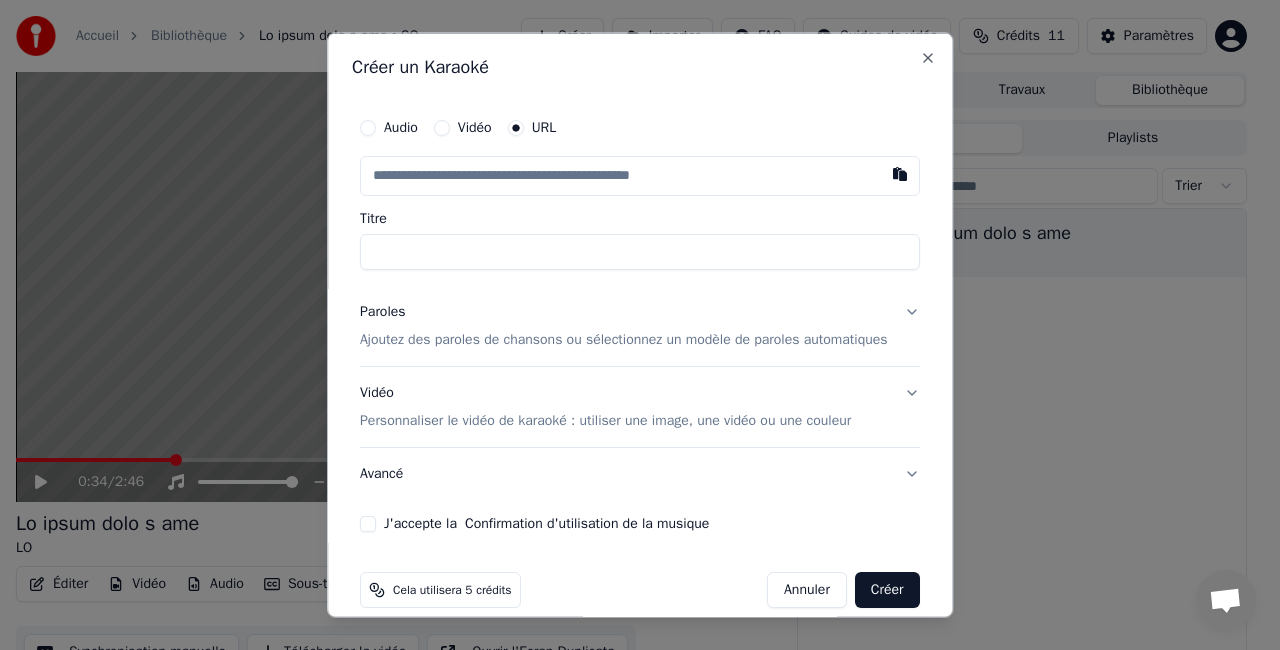 paste on "**********" 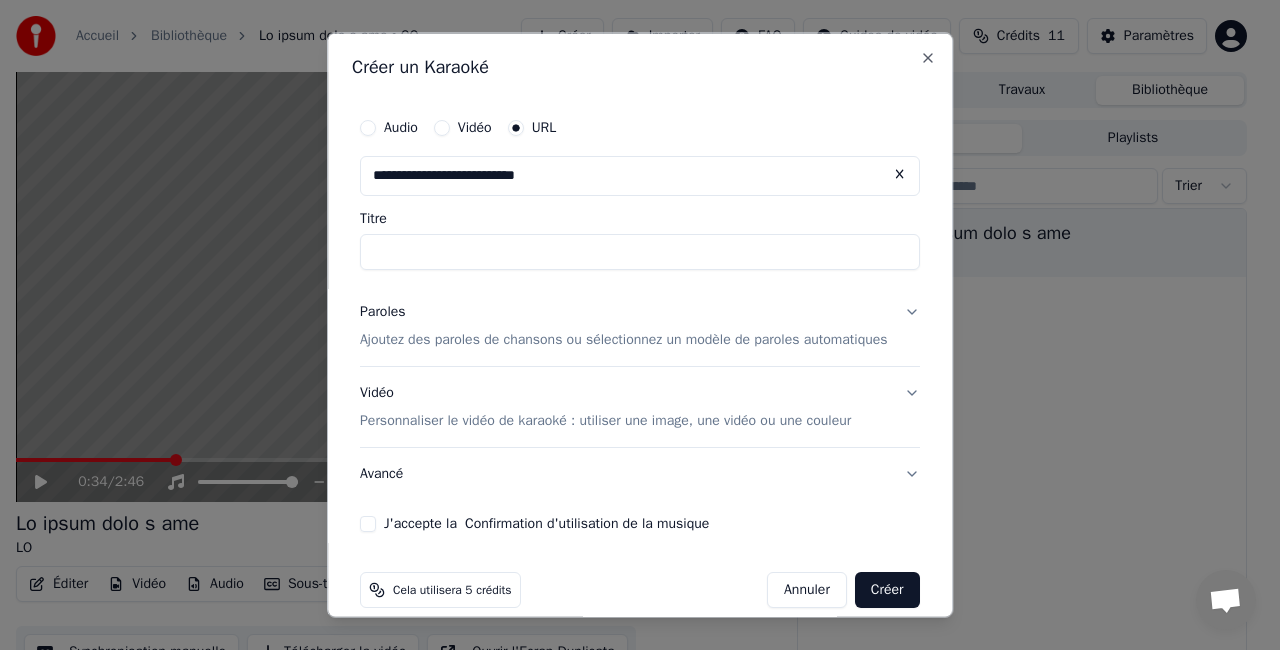 type on "**********" 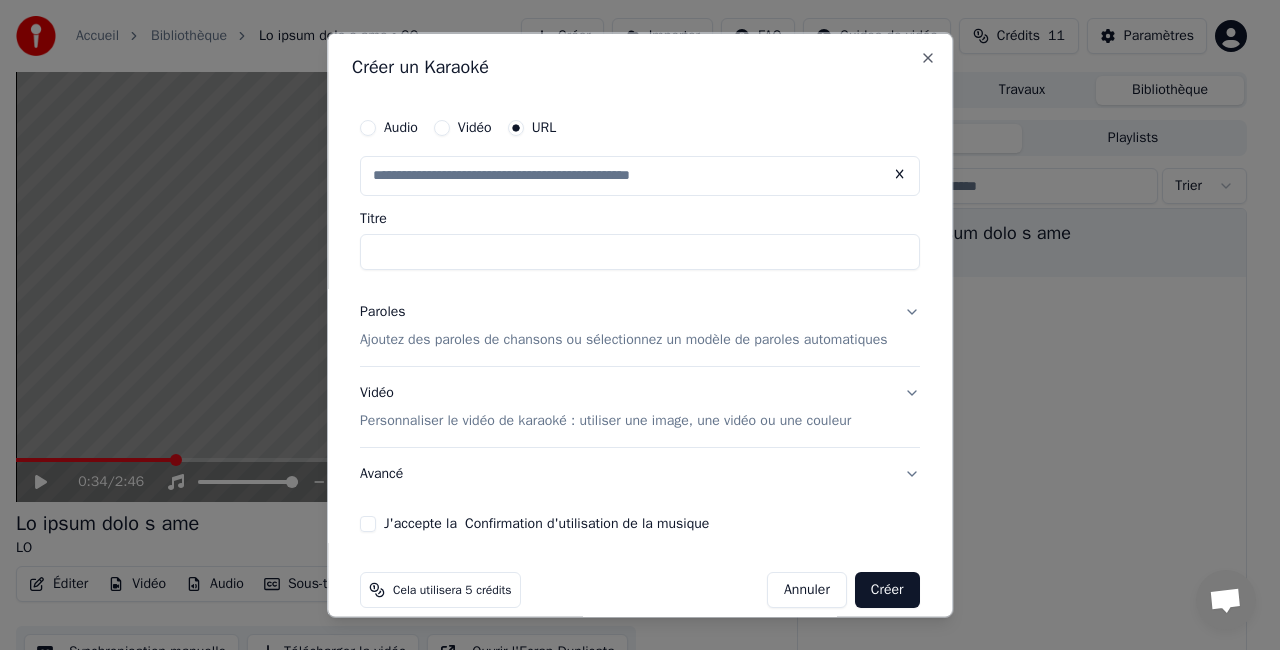 click on "Titre" at bounding box center (640, 252) 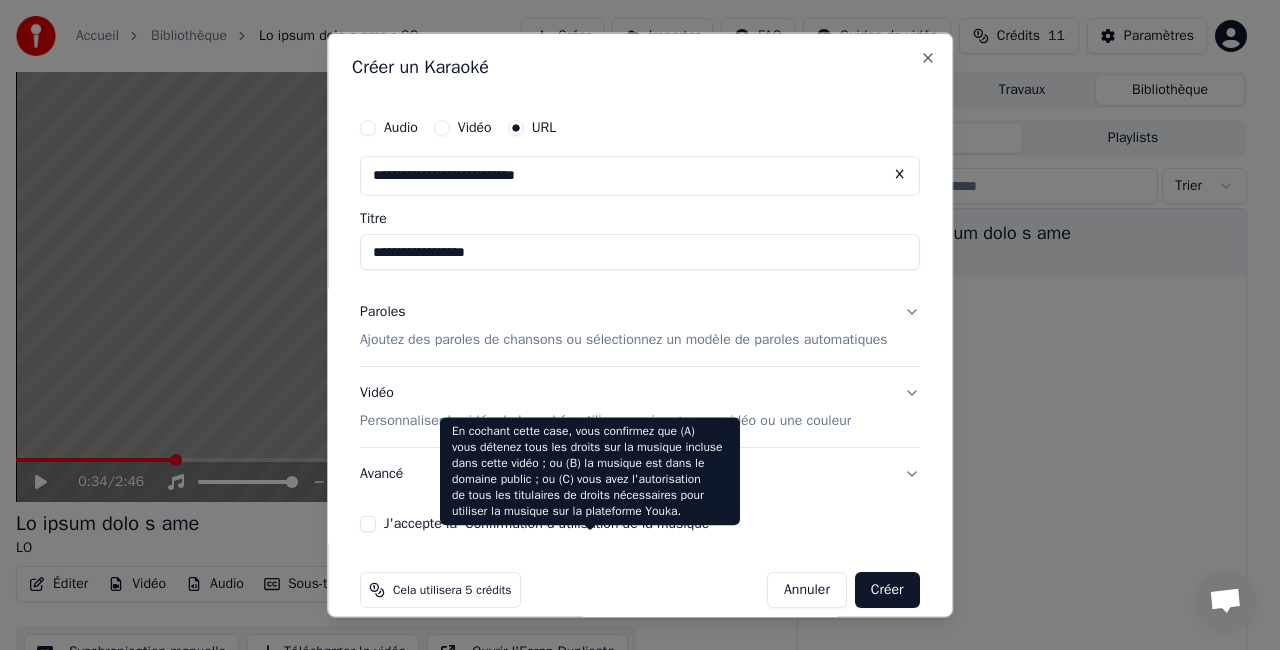 click on "Confirmation d'utilisation de la musique" at bounding box center (587, 523) 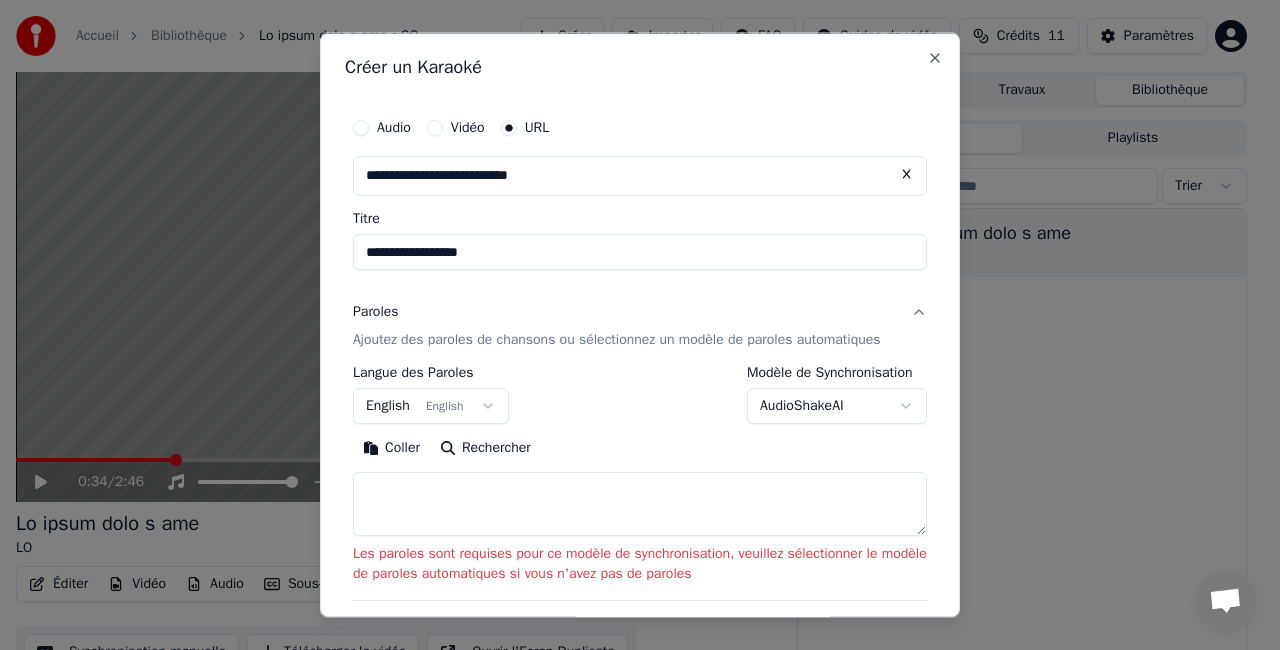 click on "English English" at bounding box center [431, 405] 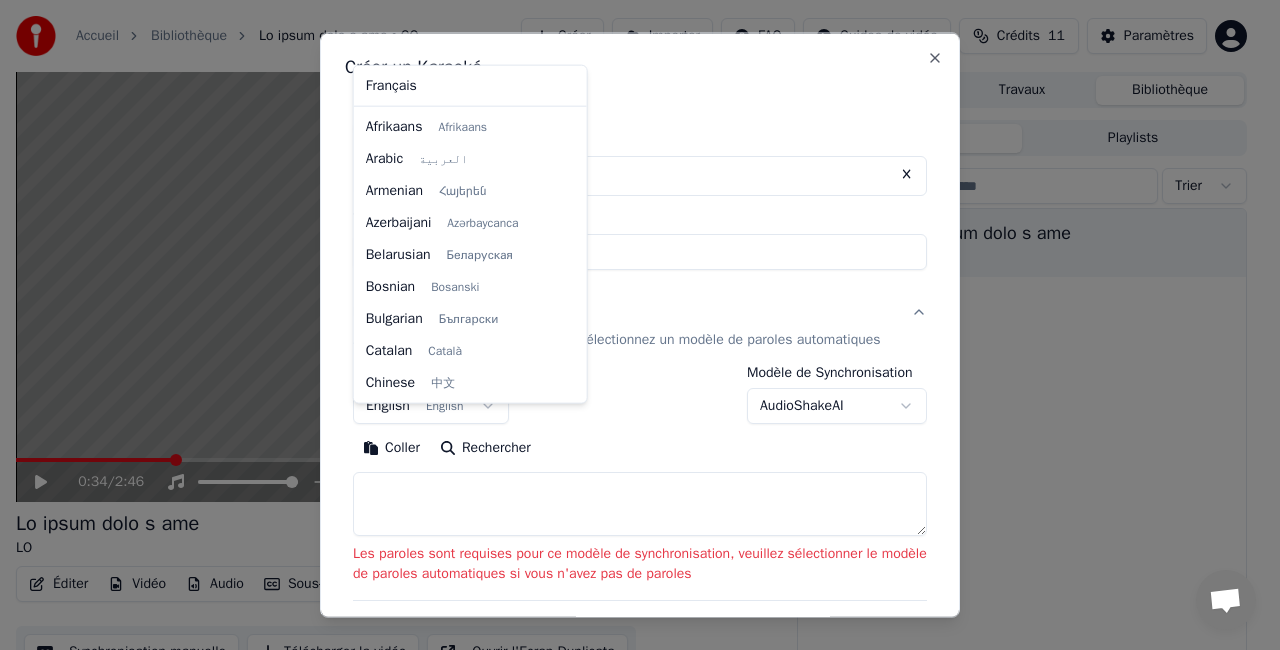 scroll, scrollTop: 160, scrollLeft: 0, axis: vertical 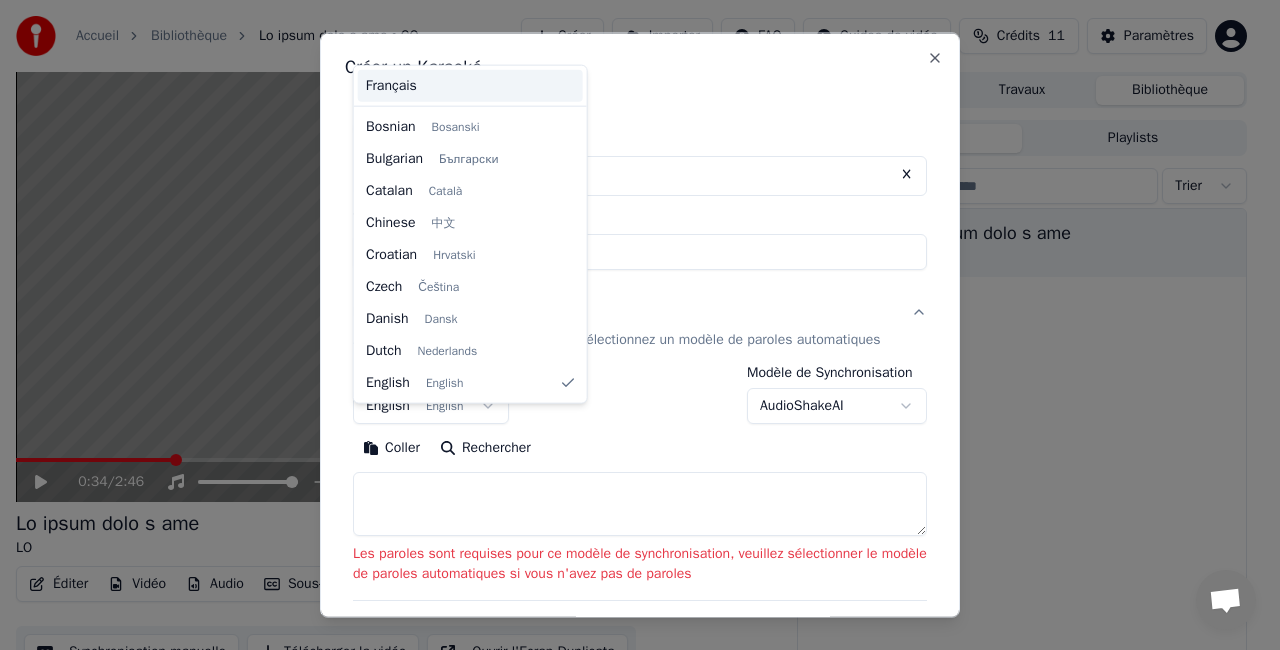 click on "Français" at bounding box center [470, 86] 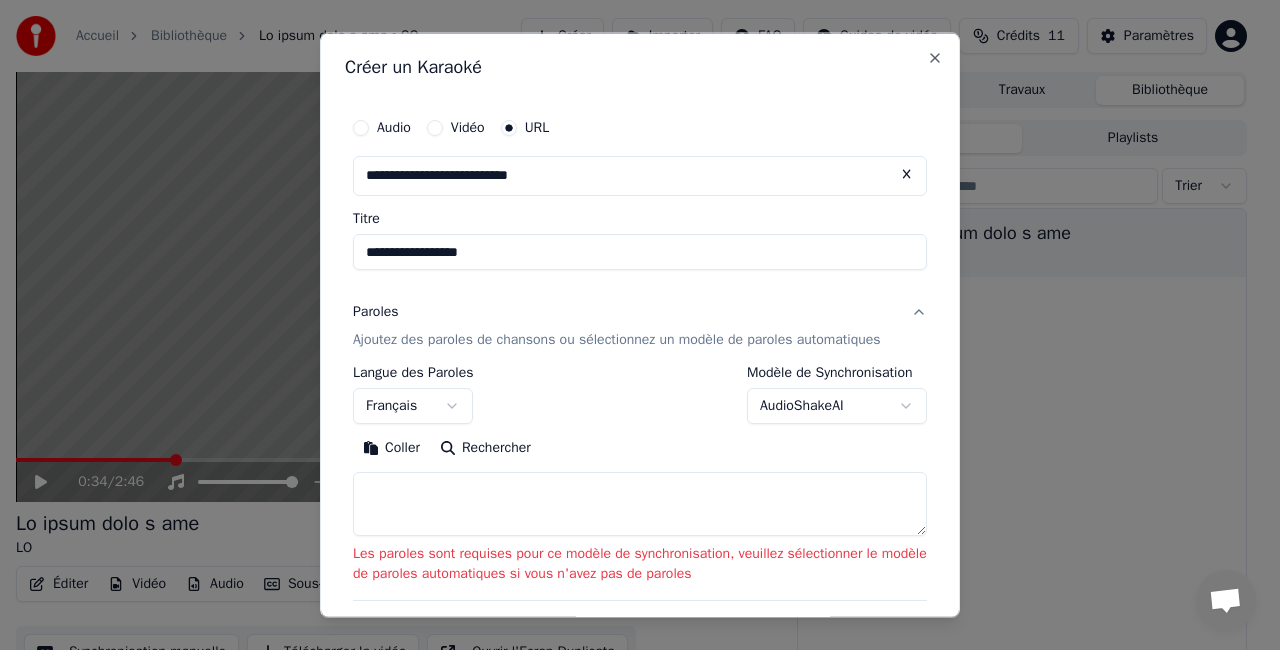 click on "AudioShakeAI" at bounding box center (837, 405) 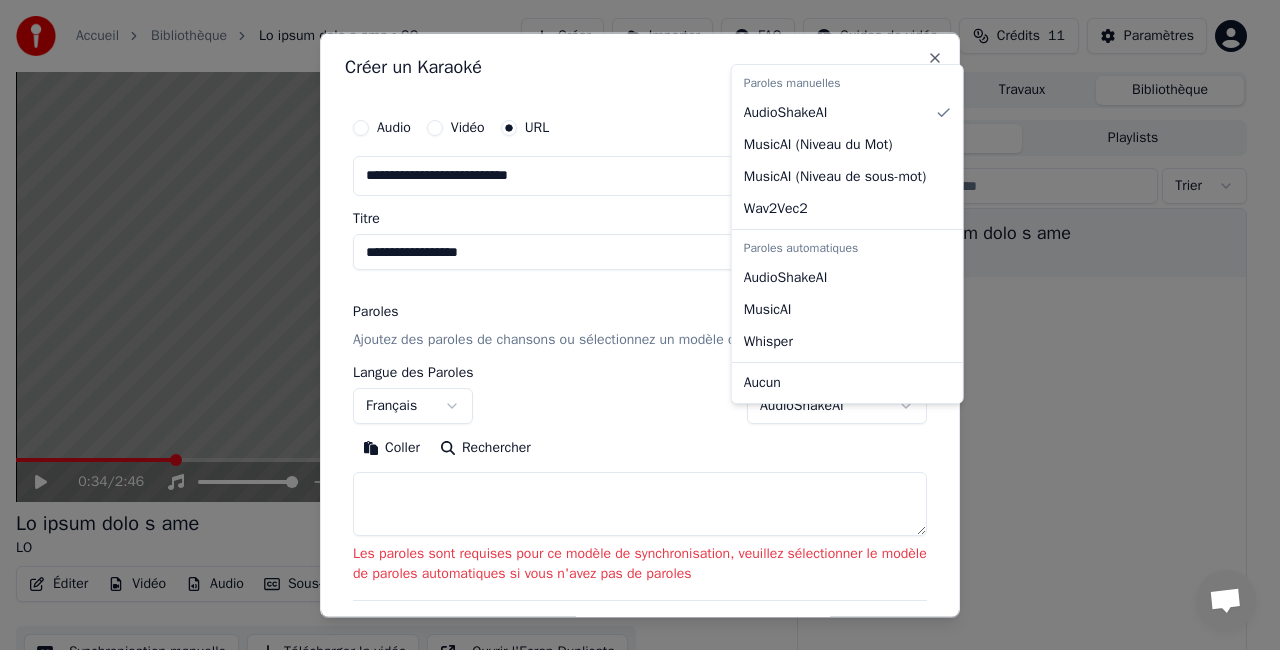 click at bounding box center (640, 325) 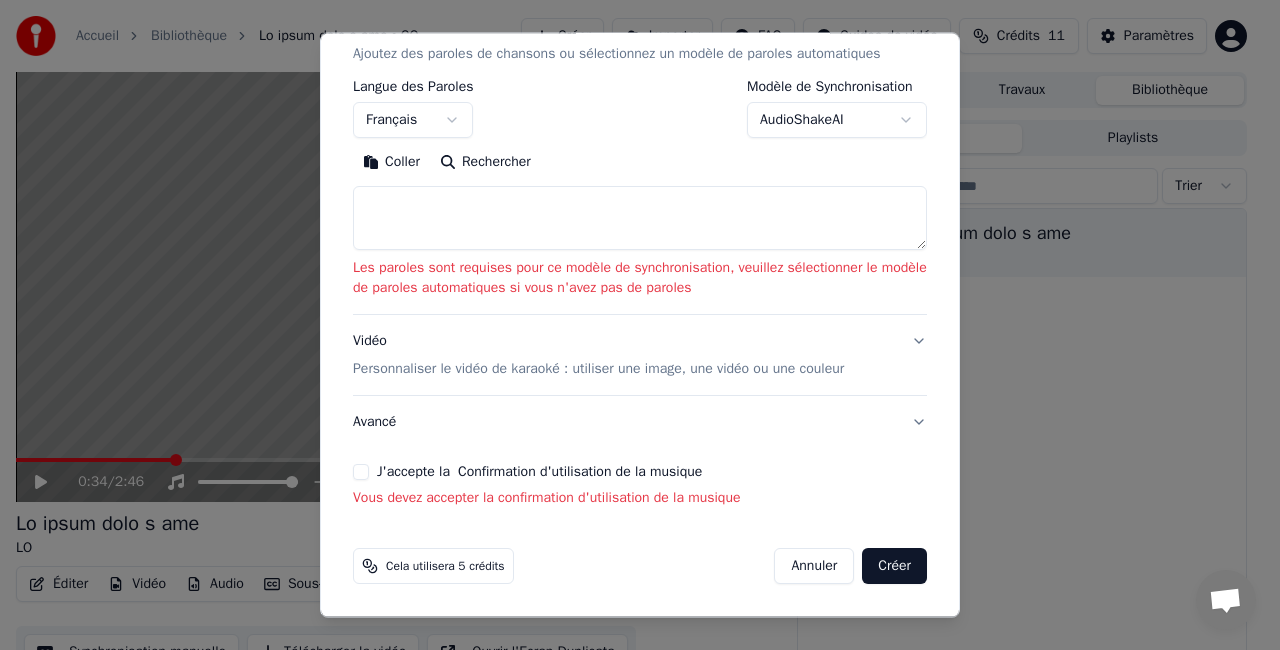 click on "J'accepte la   Confirmation d'utilisation de la musique" at bounding box center [361, 472] 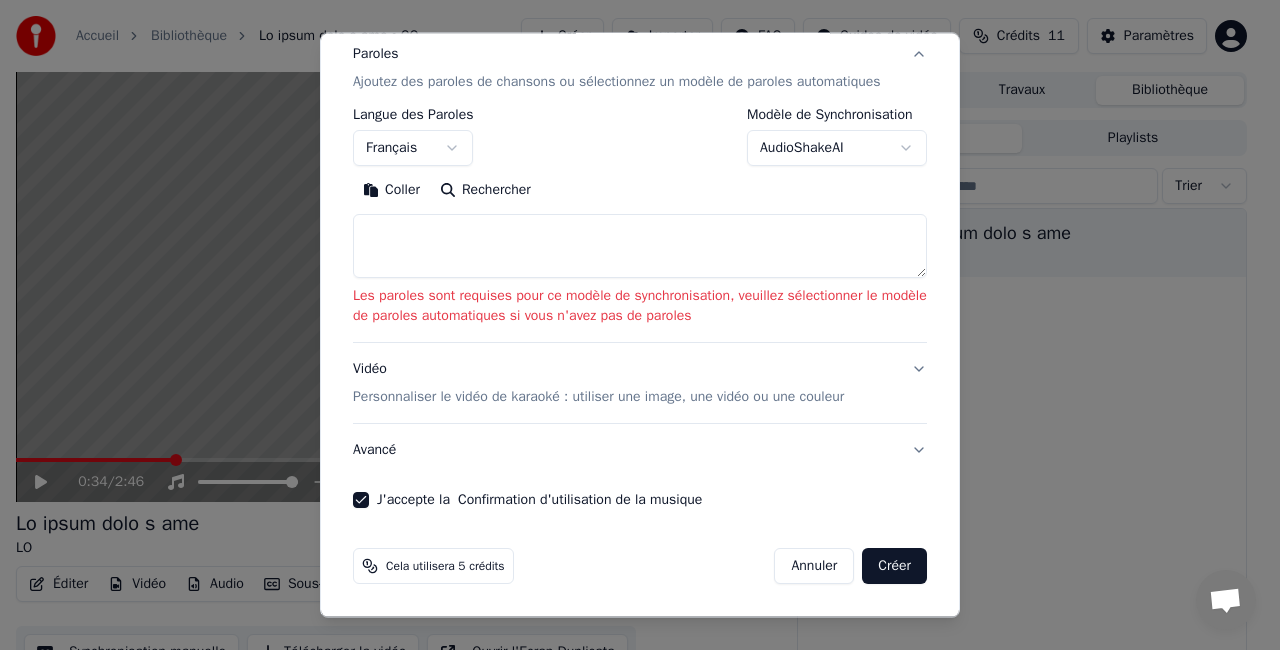 click at bounding box center (640, 246) 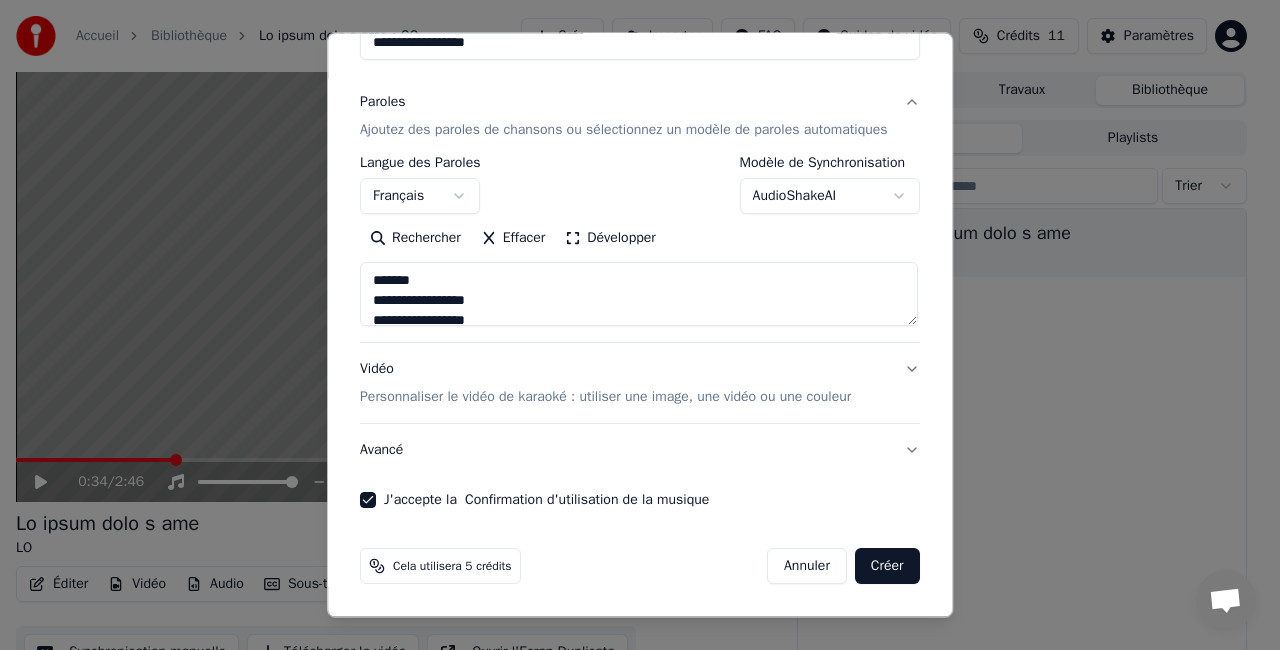 scroll, scrollTop: 10698, scrollLeft: 0, axis: vertical 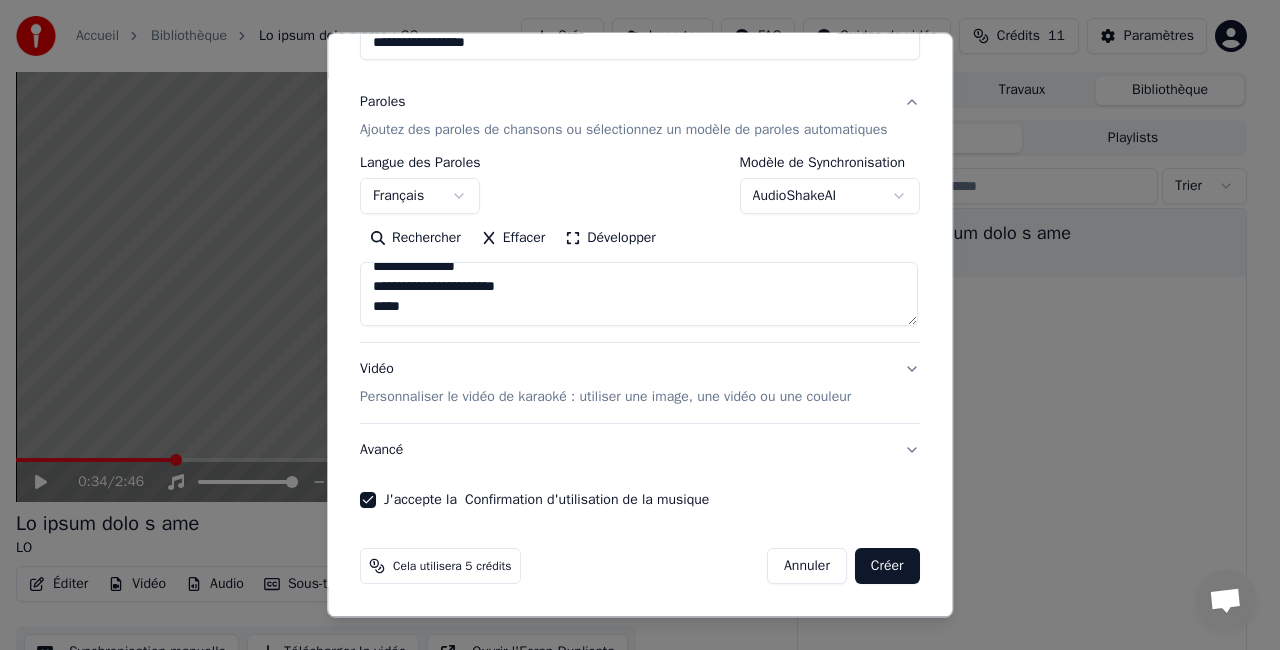 type on "**********" 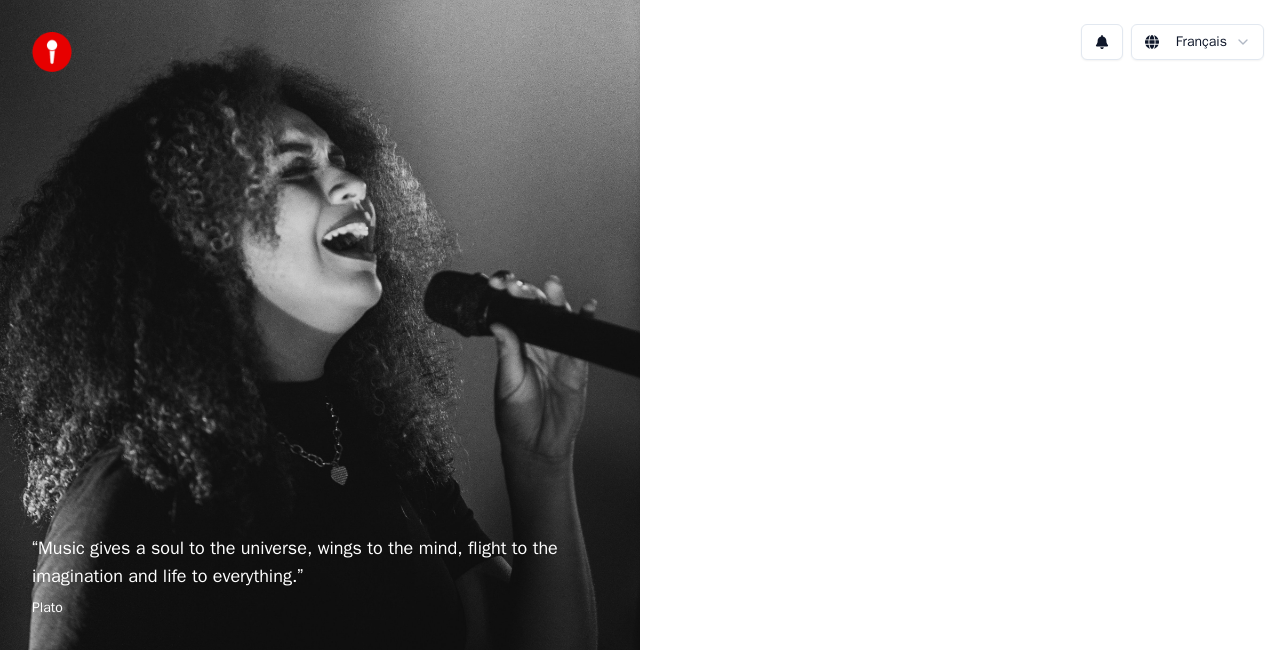 scroll, scrollTop: 0, scrollLeft: 0, axis: both 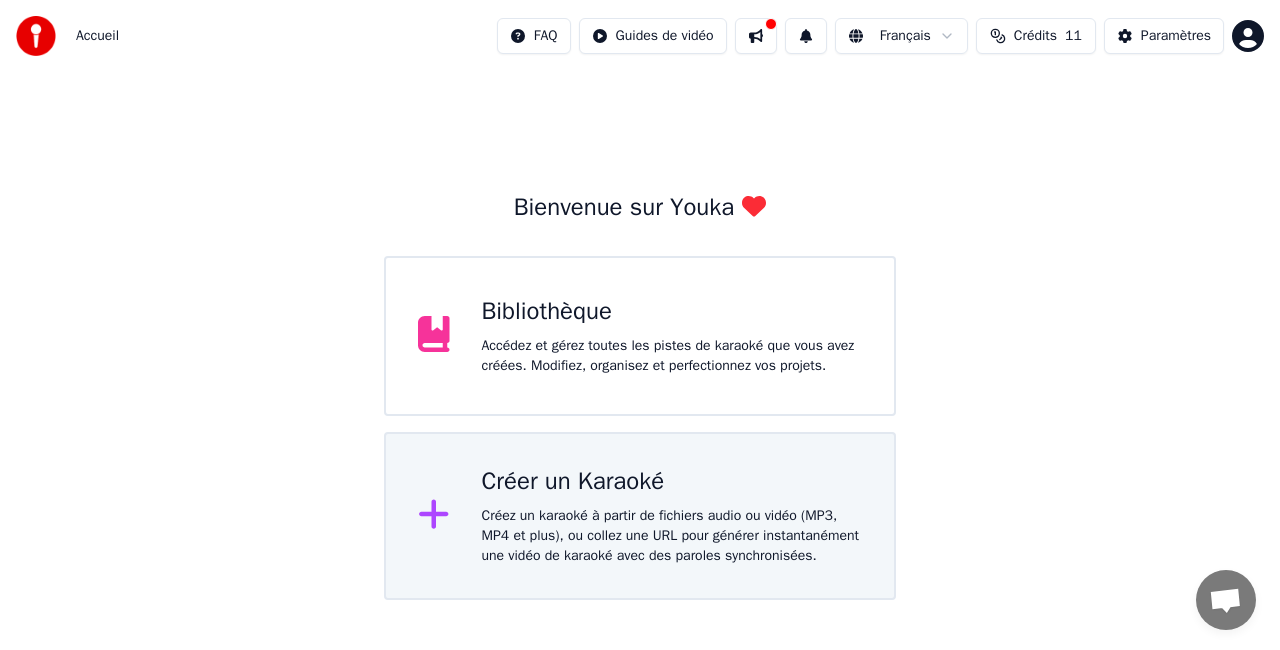click on "Créer un Karaoké" at bounding box center (672, 312) 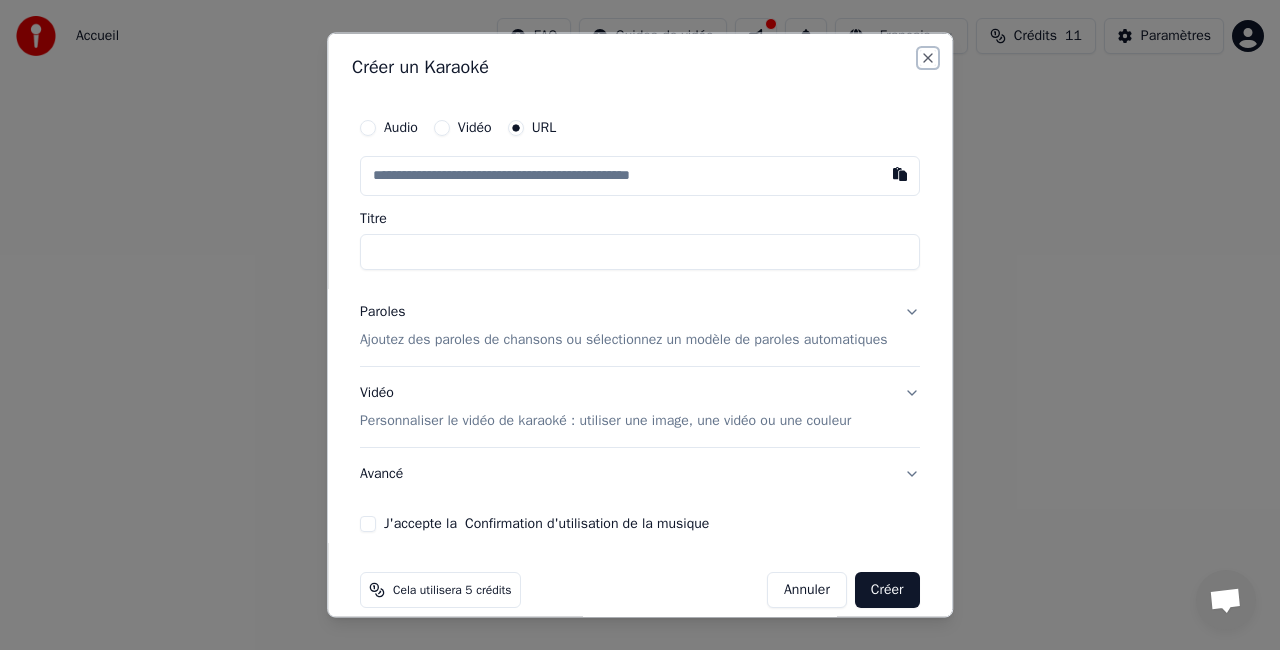 click on "Close" at bounding box center (928, 58) 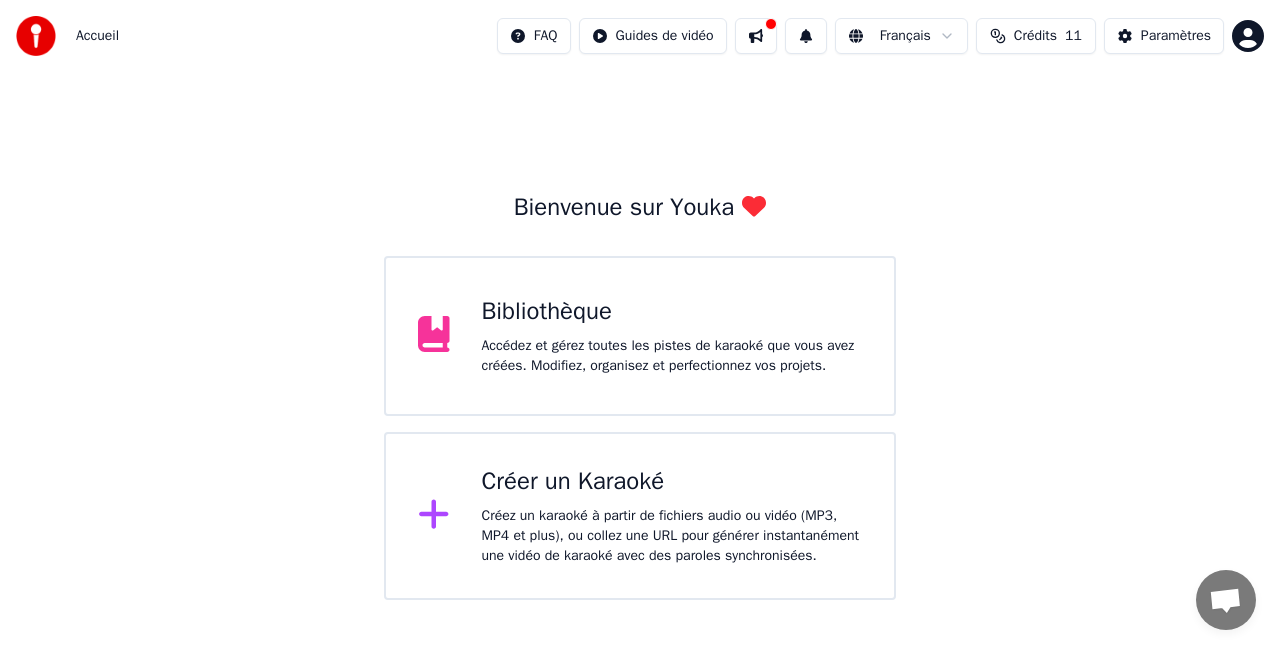 click on "Bibliothèque Accédez et gérez toutes les pistes de karaoké que vous avez créées. Modifiez, organisez et perfectionnez vos projets." at bounding box center (640, 336) 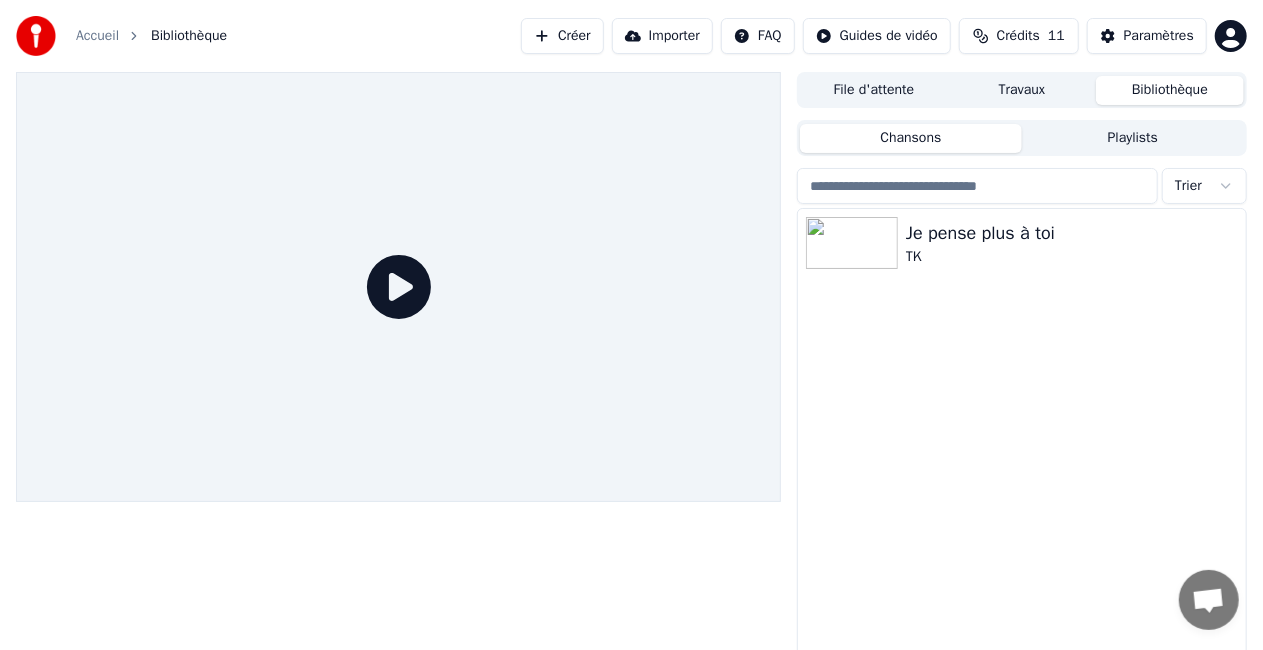 click on "Accueil" at bounding box center (97, 36) 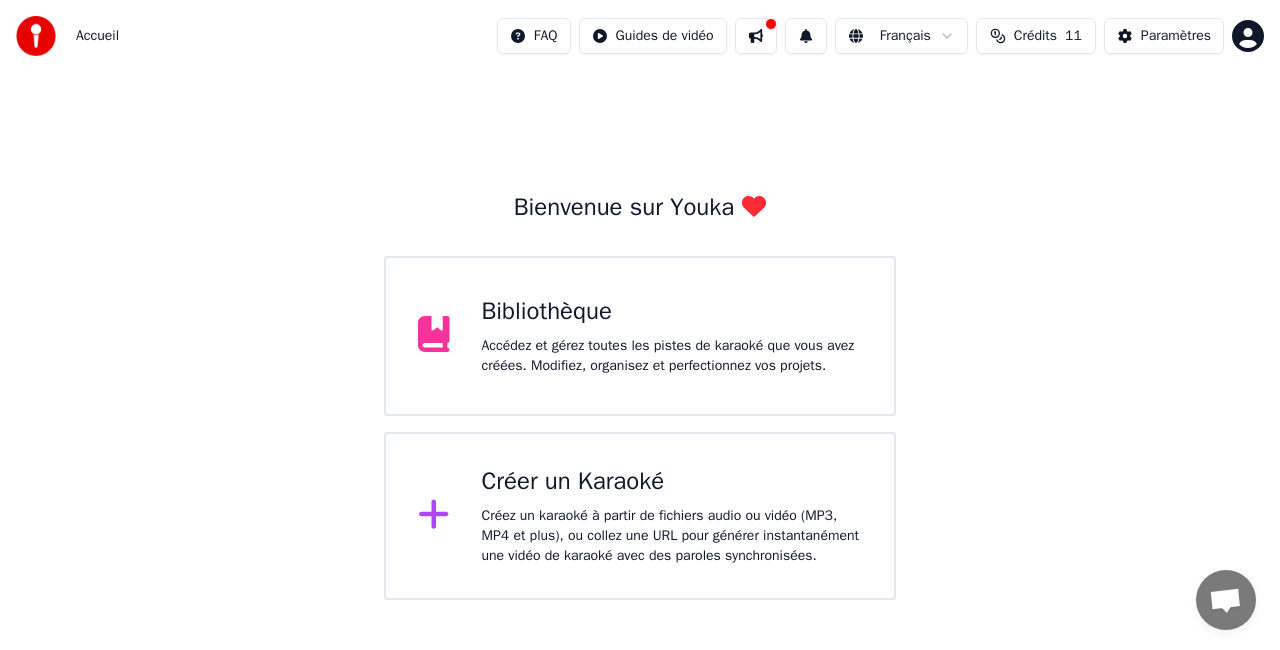 click on "Créer un Karaoké" at bounding box center [672, 312] 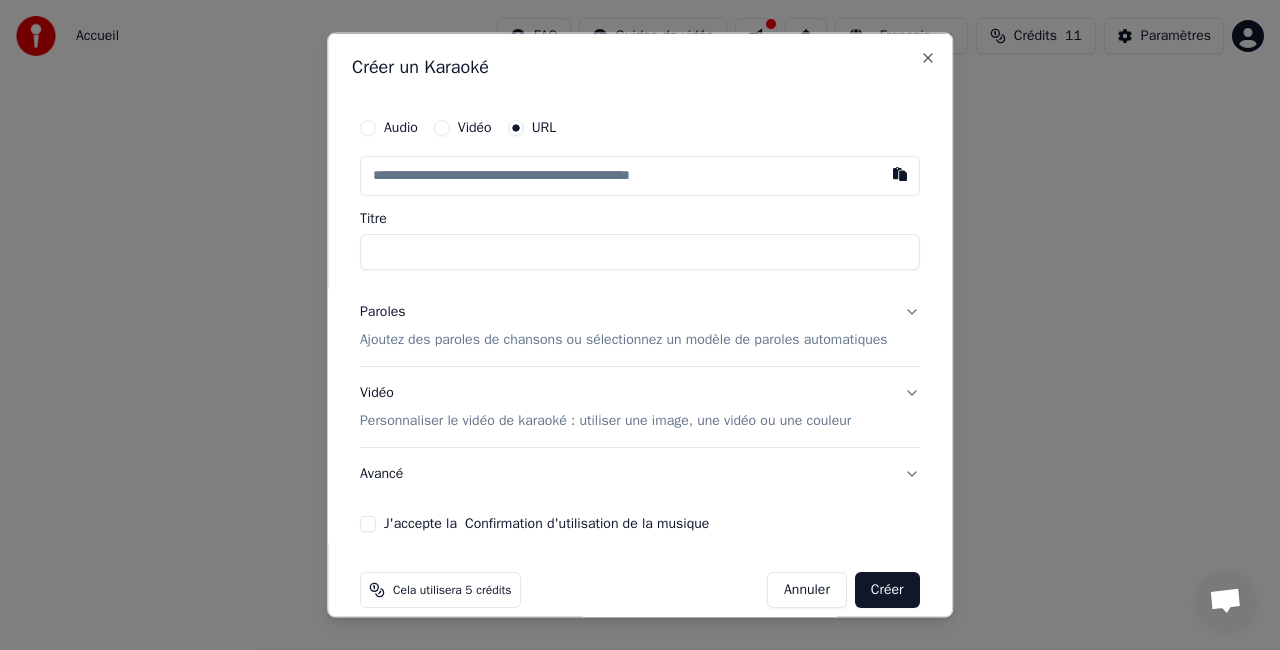 click at bounding box center [640, 176] 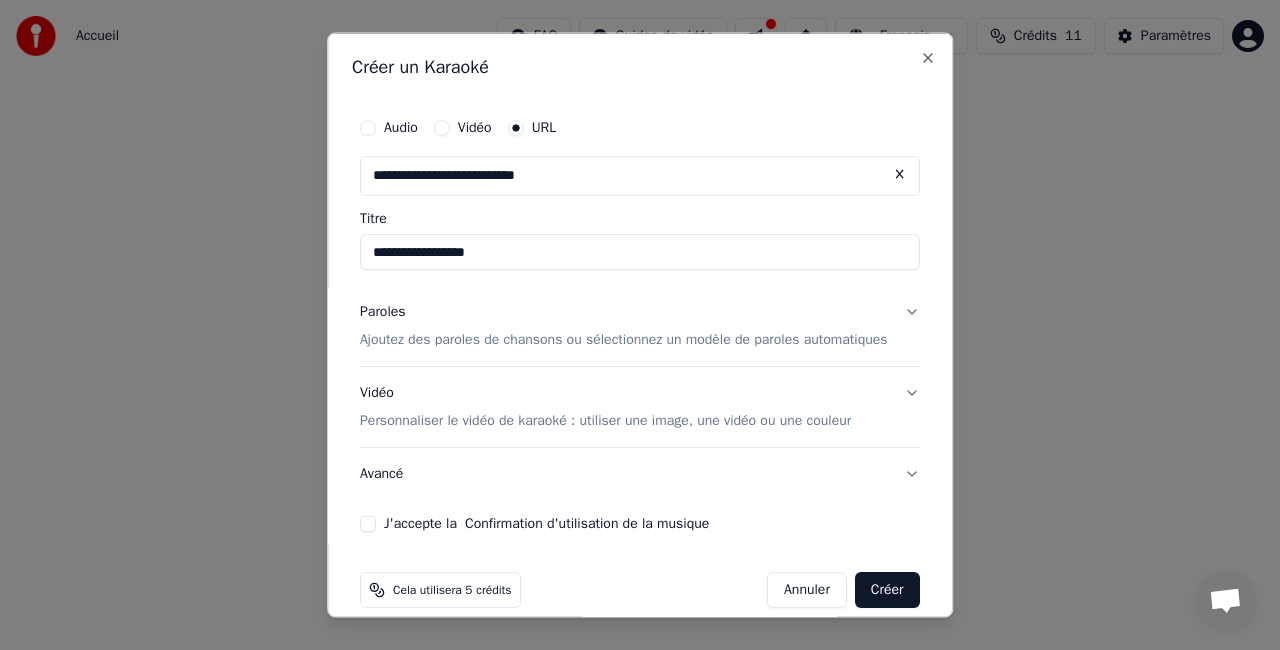 type on "**********" 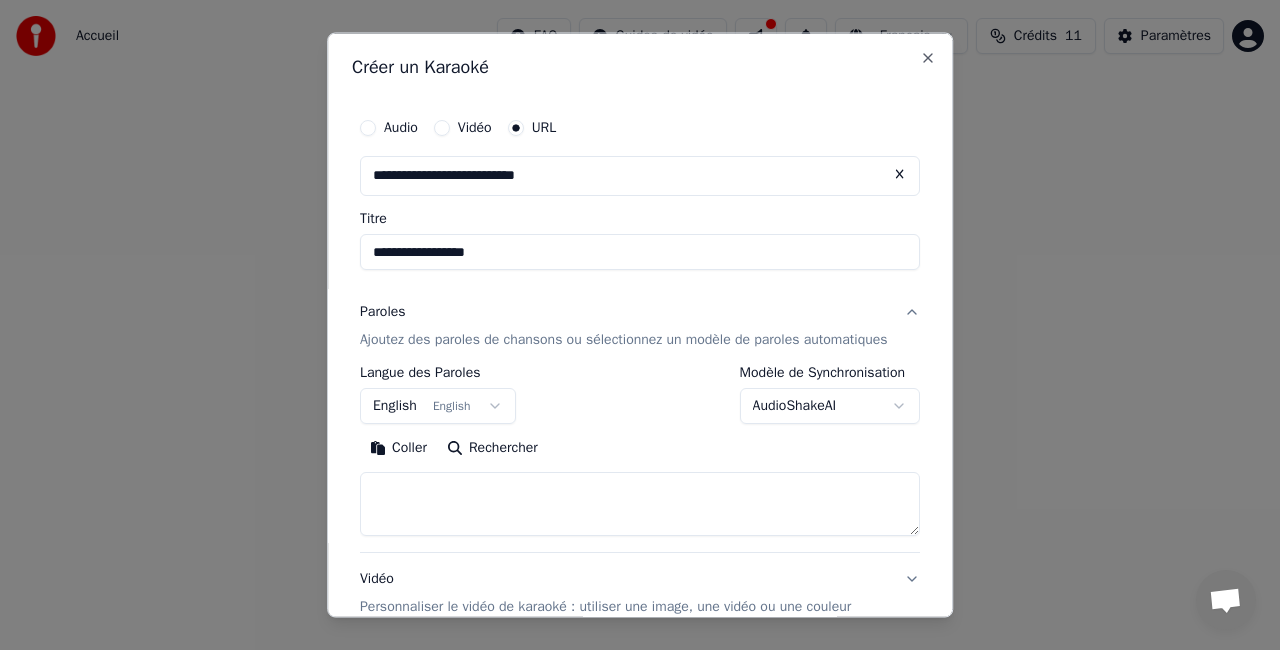click on "English English" at bounding box center (438, 405) 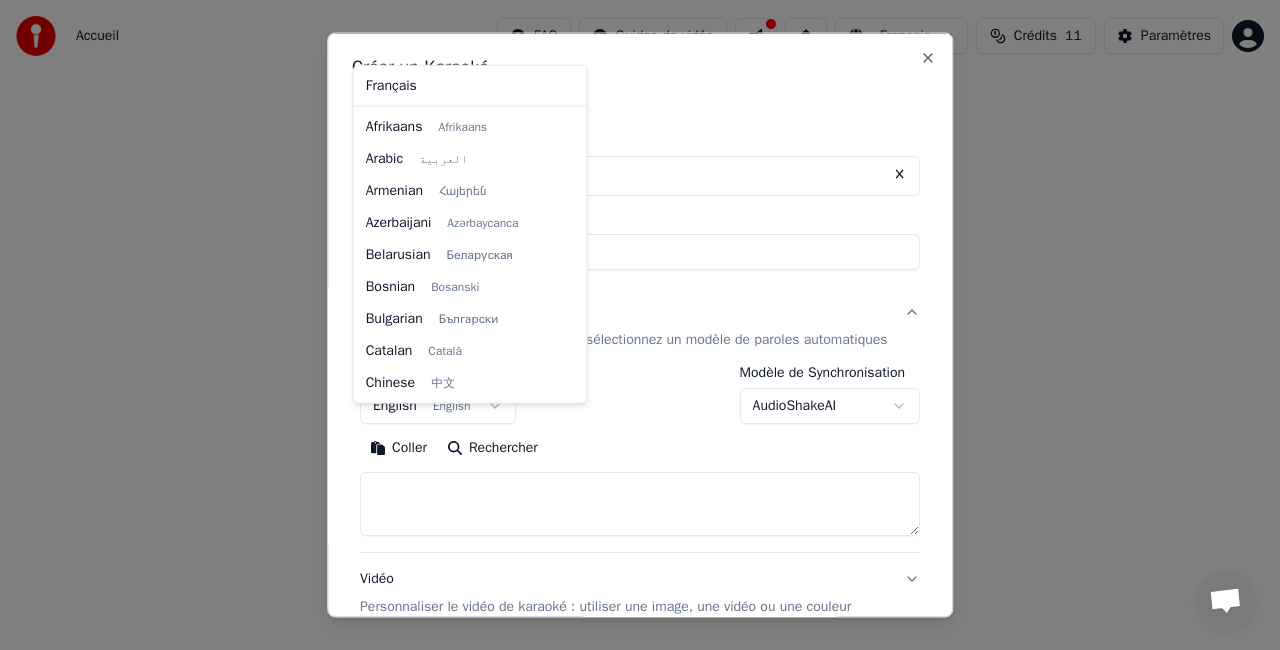 scroll, scrollTop: 160, scrollLeft: 0, axis: vertical 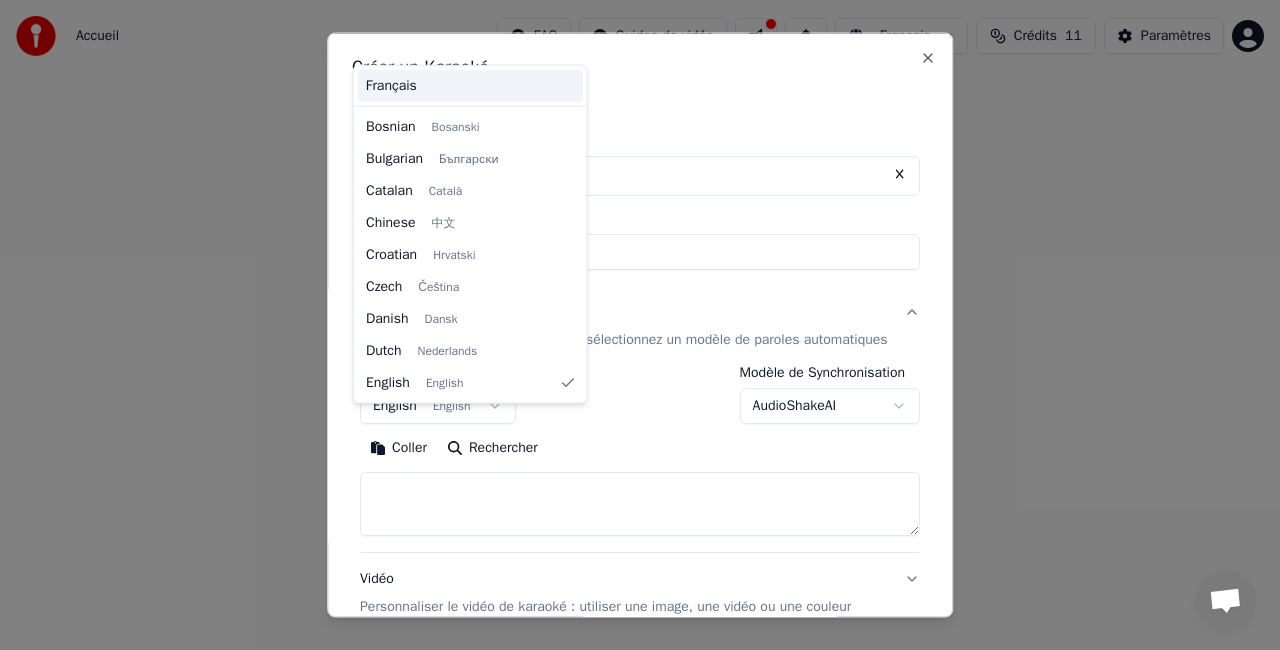 click on "Français" at bounding box center [470, 86] 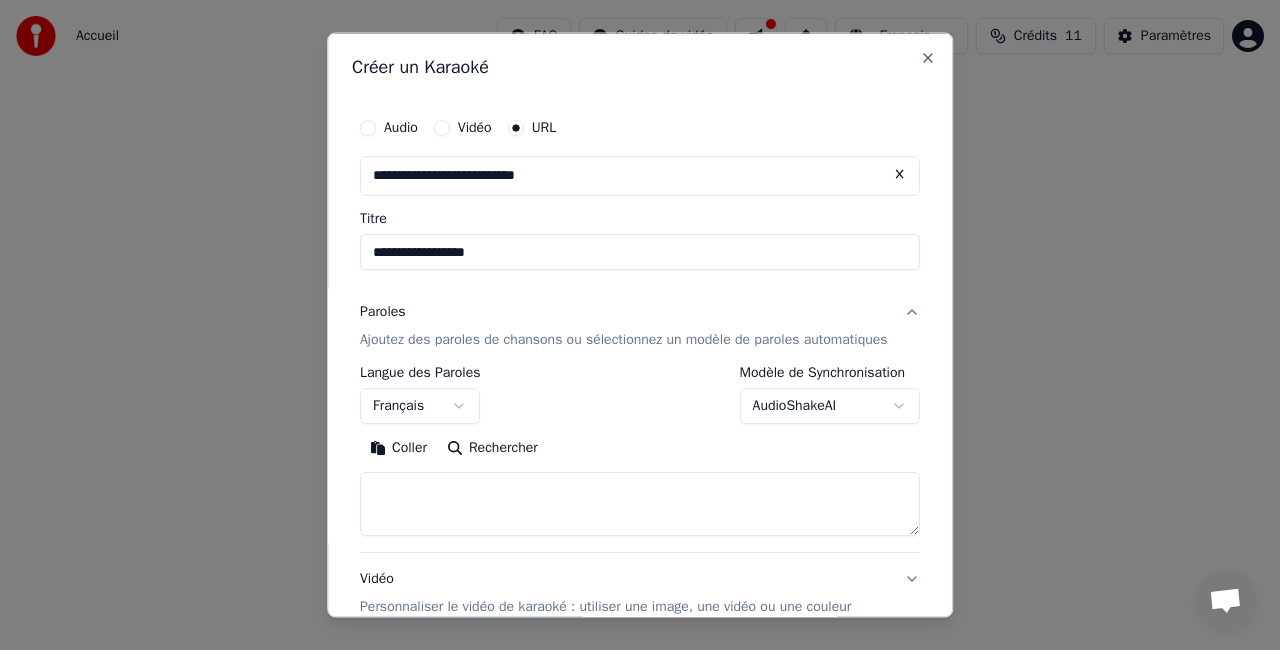 click at bounding box center [640, 503] 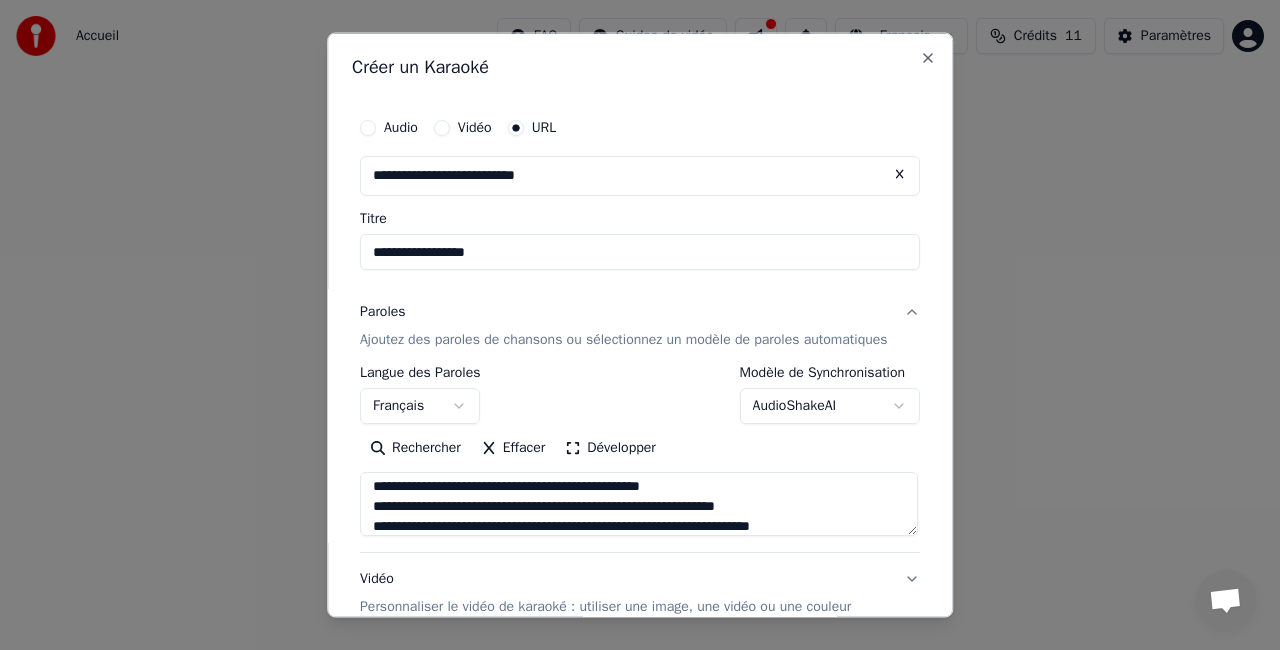 scroll, scrollTop: 952, scrollLeft: 0, axis: vertical 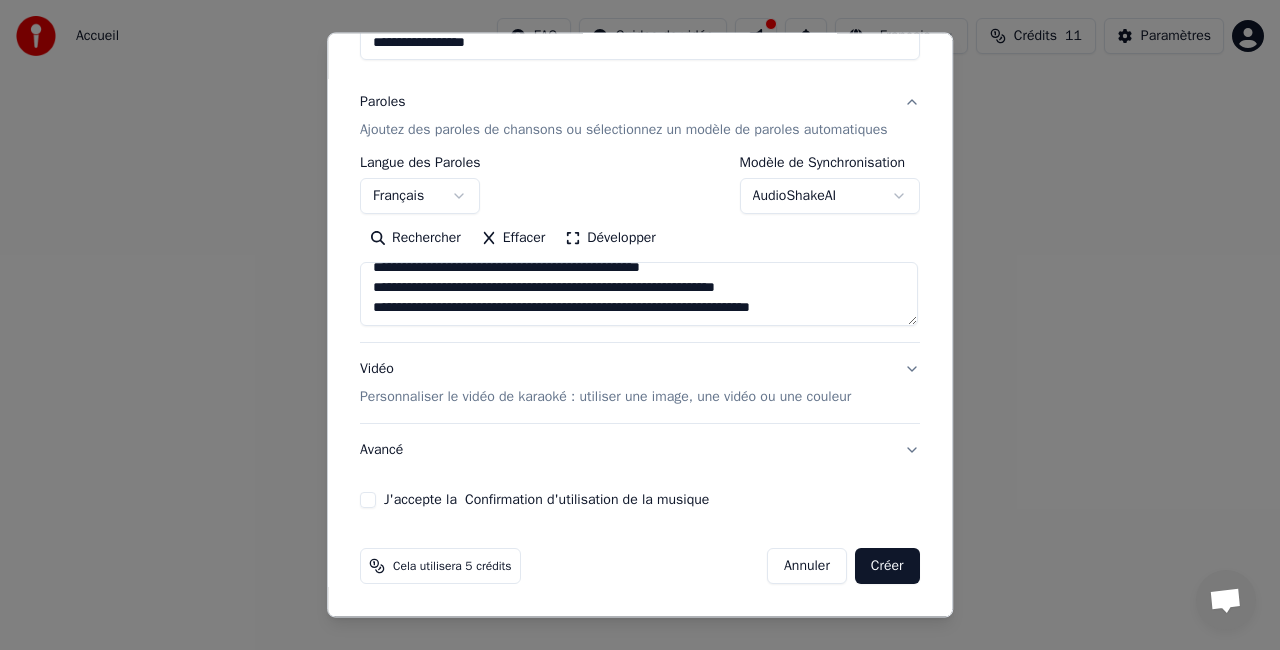 type on "**********" 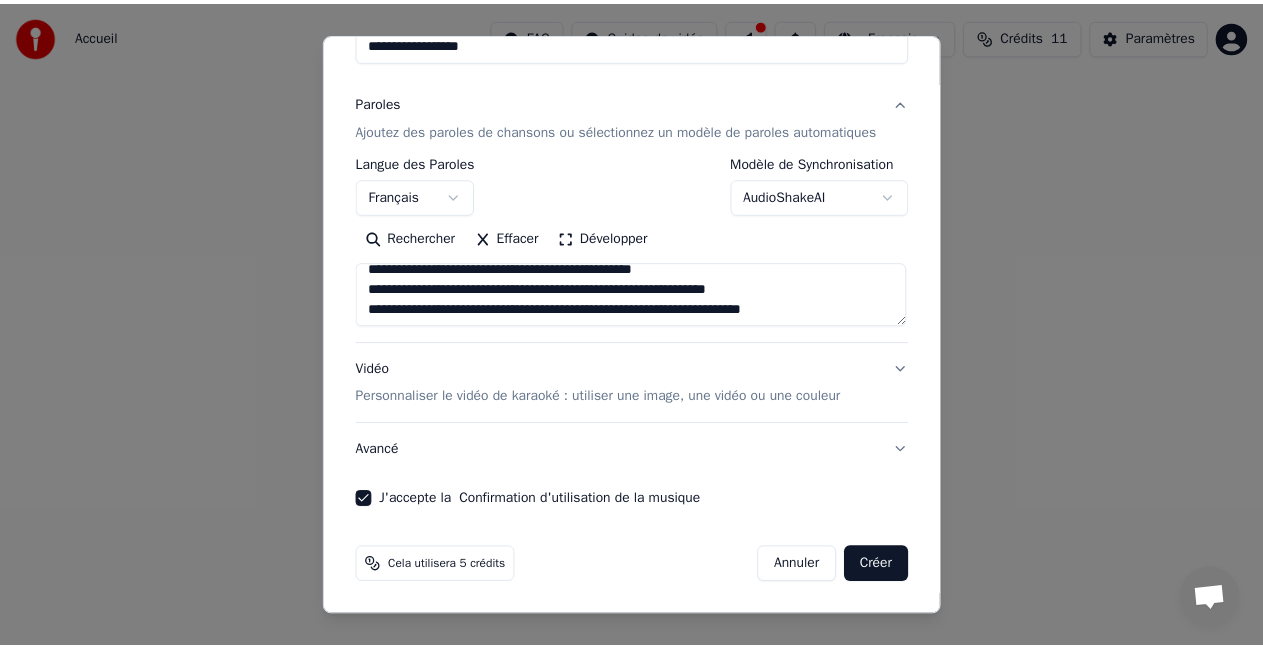scroll, scrollTop: 952, scrollLeft: 0, axis: vertical 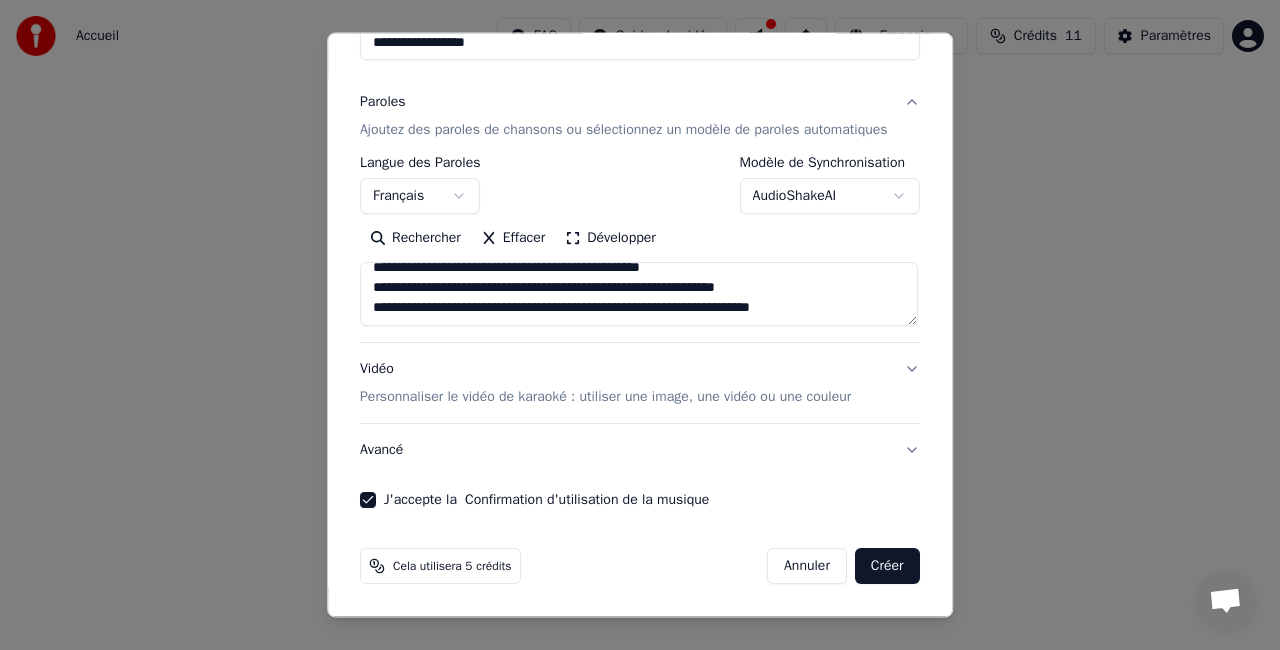 click on "Créer" at bounding box center [887, 566] 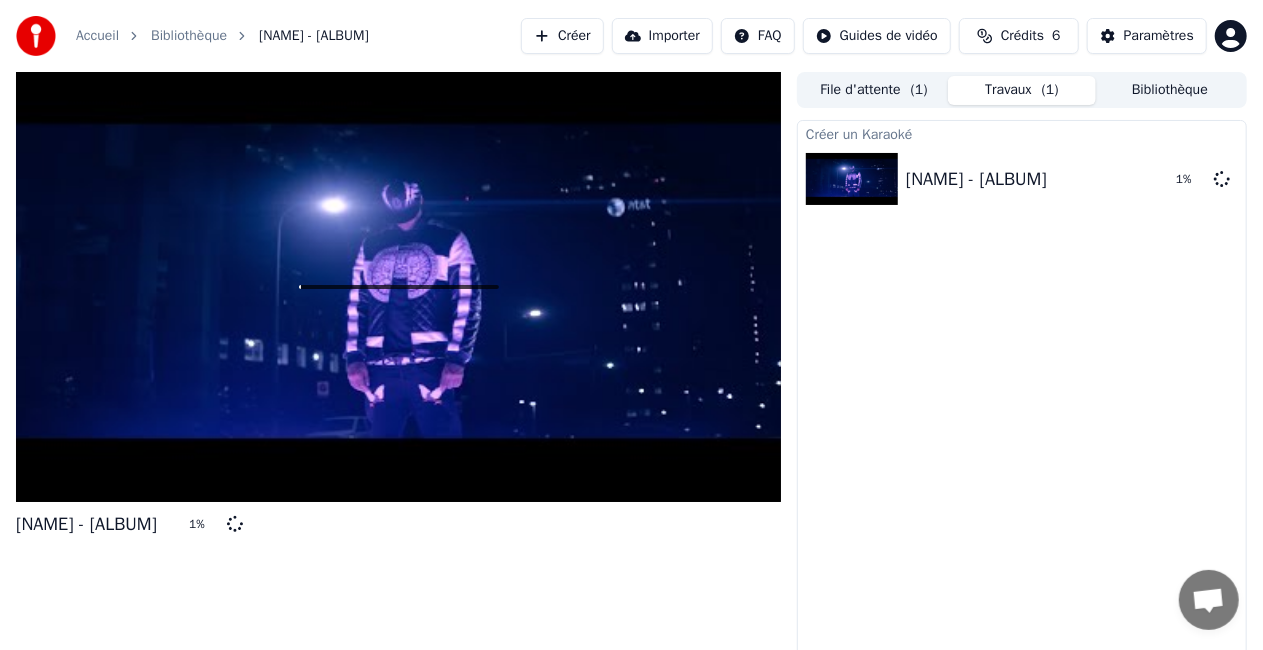 click at bounding box center (398, 287) 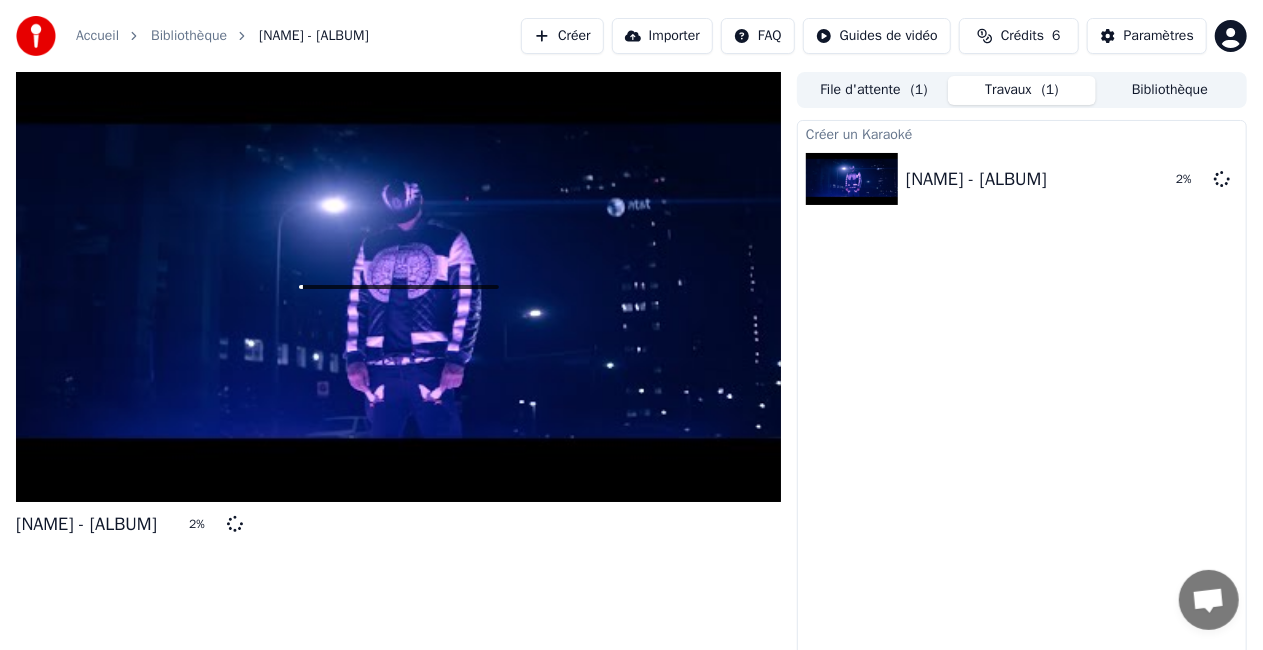click on "File d'attente ( 1 )" at bounding box center [874, 90] 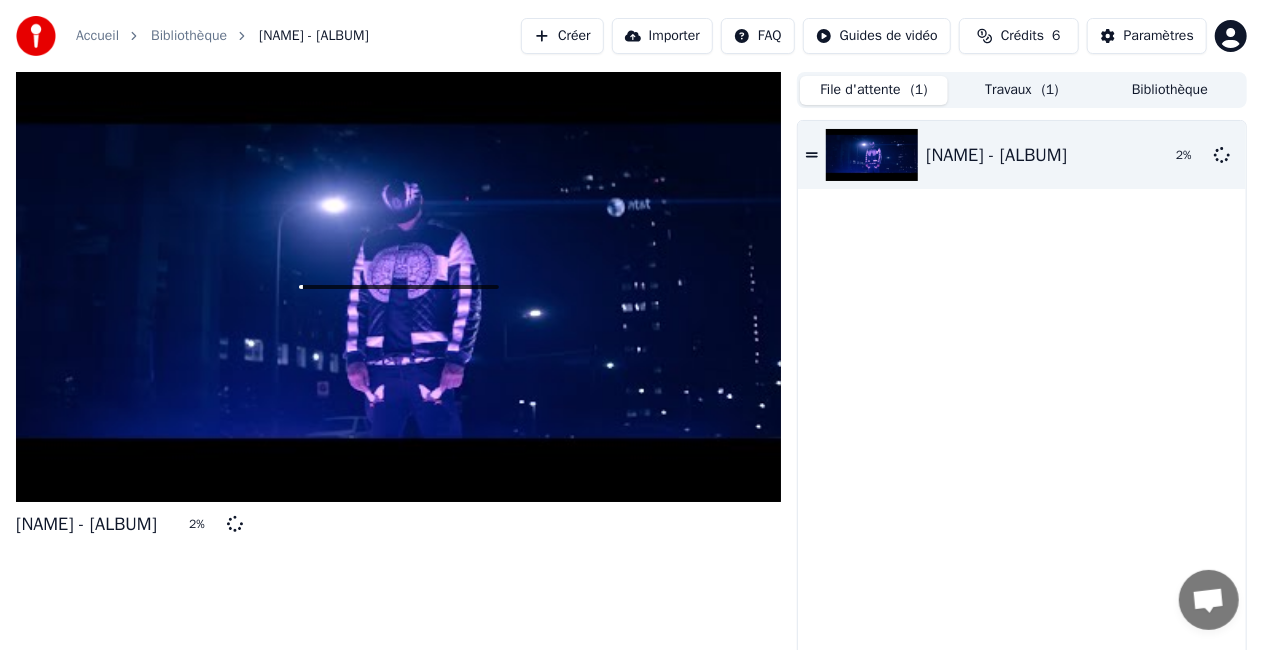 click on "( 1 )" at bounding box center (1050, 90) 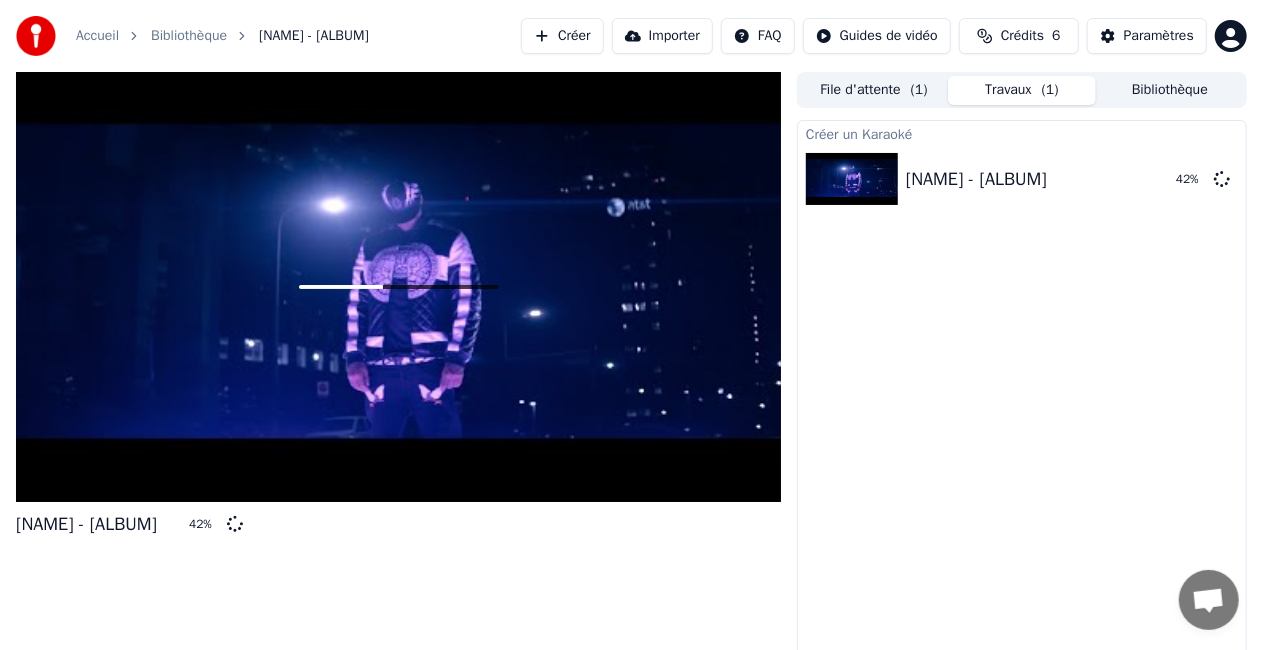 click on "Créer un Karaoké [NAME] - [ALBUM] 42 %" at bounding box center (1022, 396) 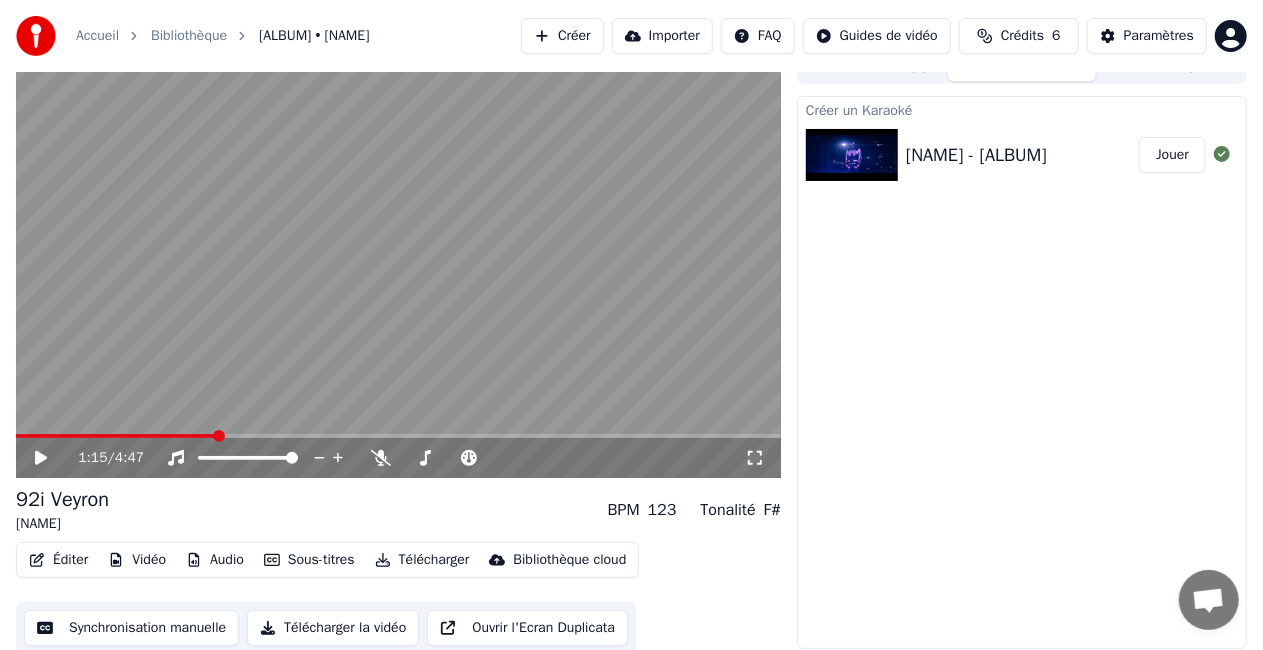scroll, scrollTop: 28, scrollLeft: 0, axis: vertical 